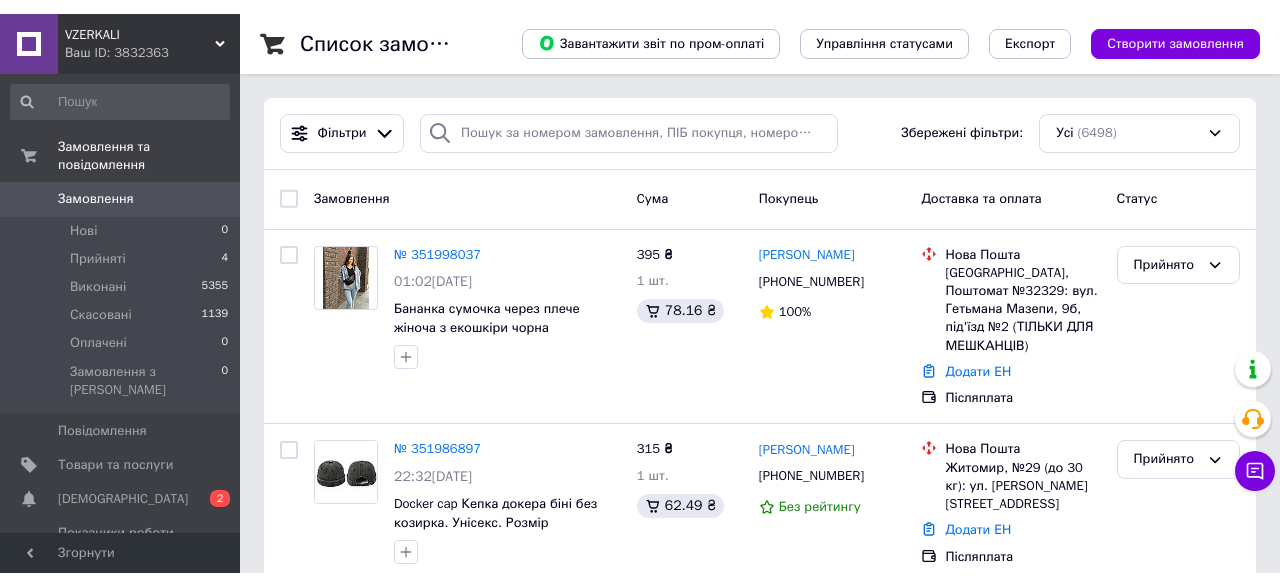 scroll, scrollTop: 0, scrollLeft: 0, axis: both 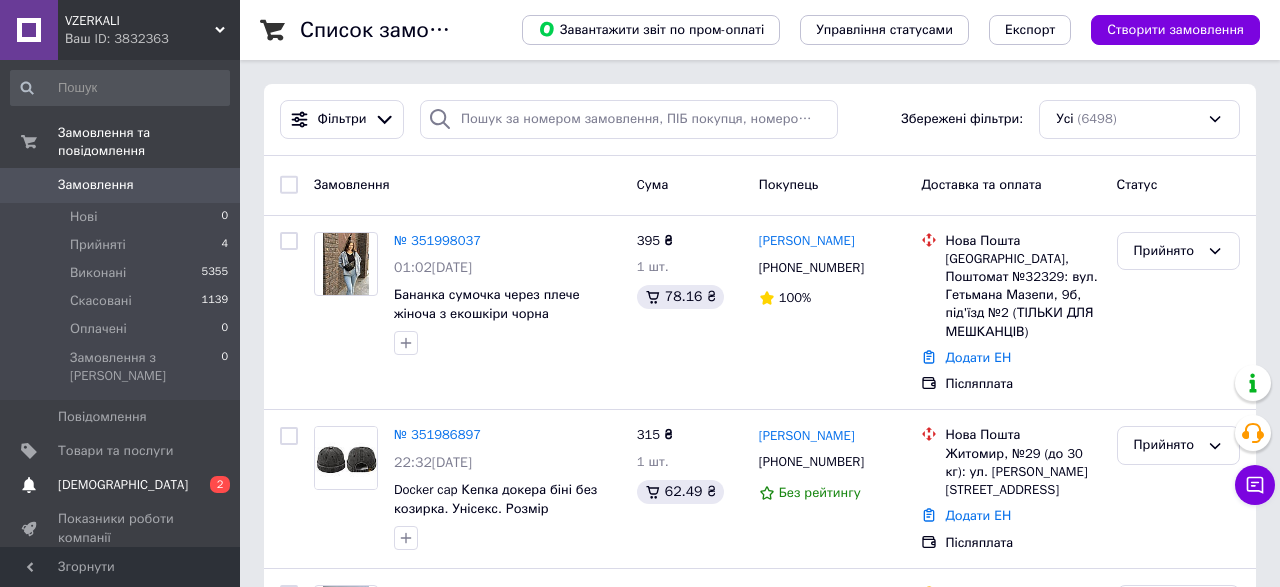 click on "[DEMOGRAPHIC_DATA]" at bounding box center (123, 485) 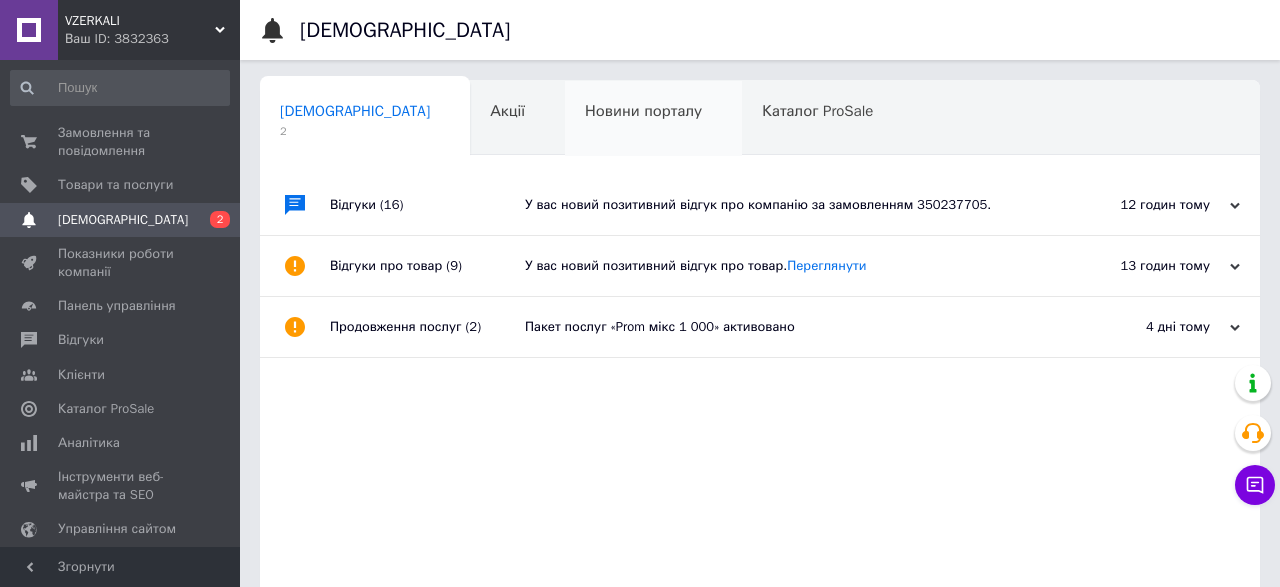 click on "Новини порталу" at bounding box center [643, 111] 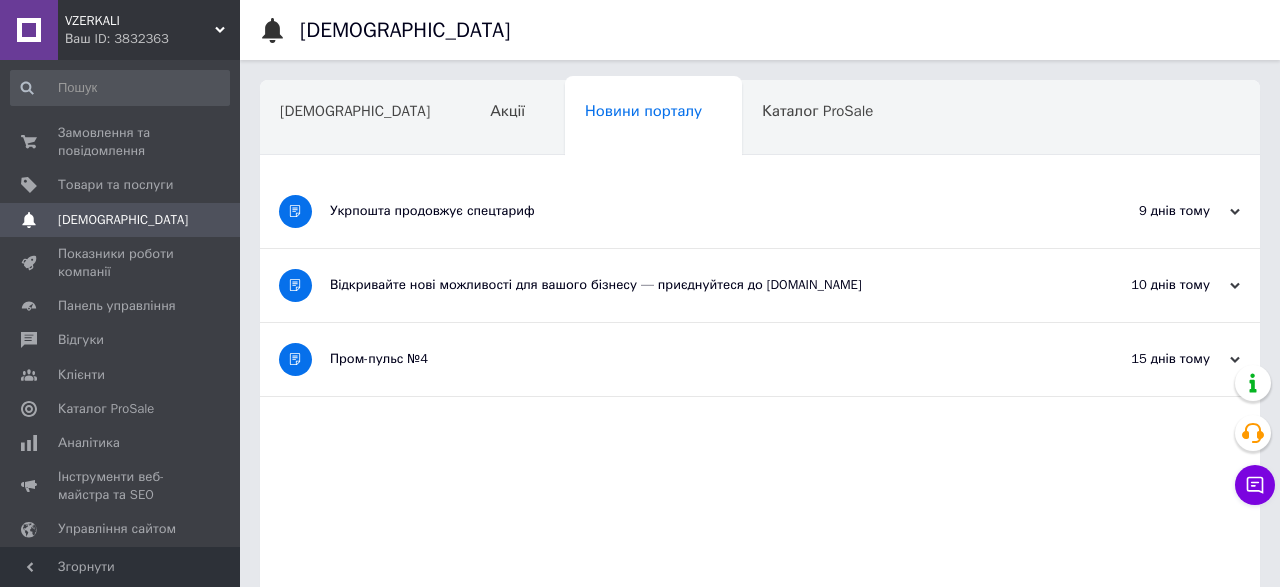 click on "Відкривайте нові можливості для вашого бізнесу — приєднуйтеся до [DOMAIN_NAME]" at bounding box center (685, 285) 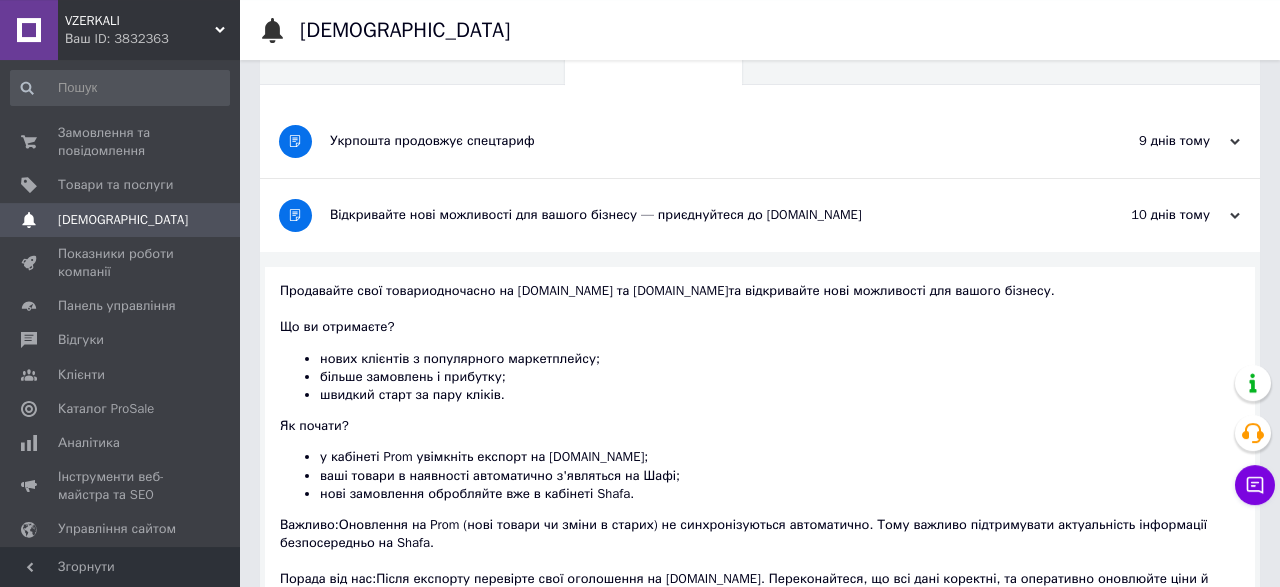 scroll, scrollTop: 208, scrollLeft: 0, axis: vertical 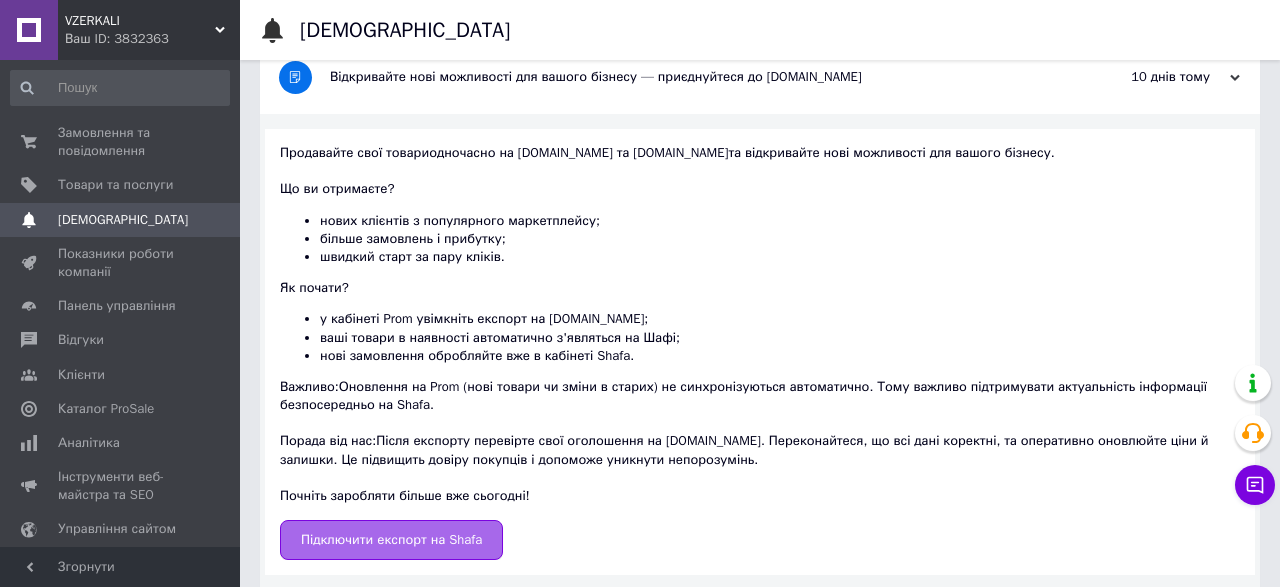 click on "Підключити експорт на Shafa" at bounding box center [391, 540] 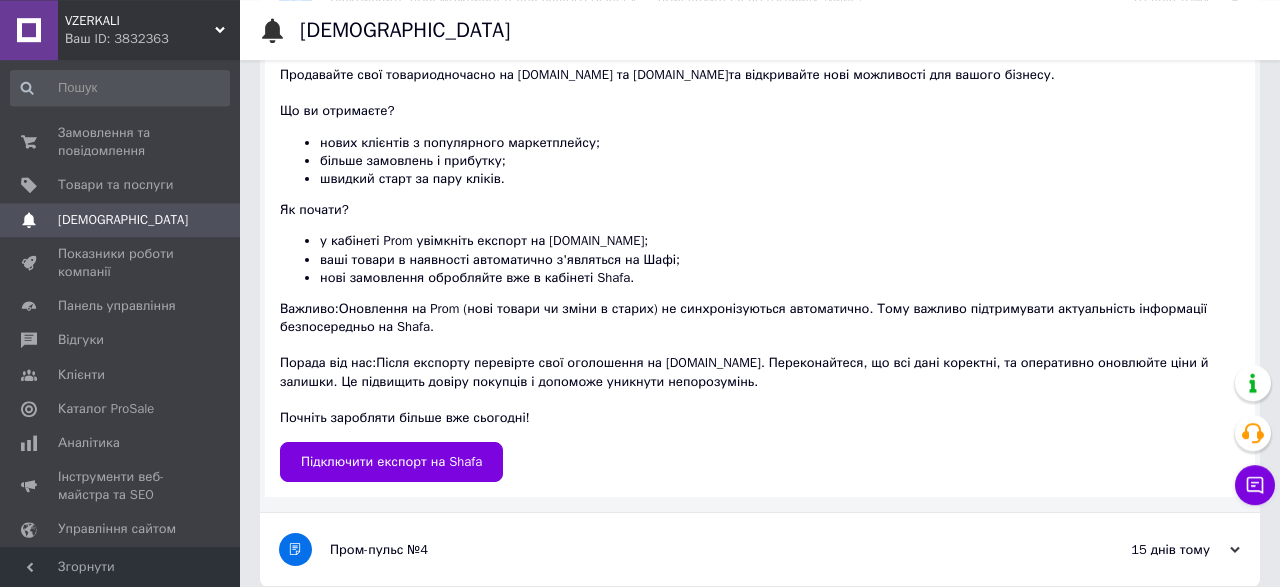 scroll, scrollTop: 306, scrollLeft: 0, axis: vertical 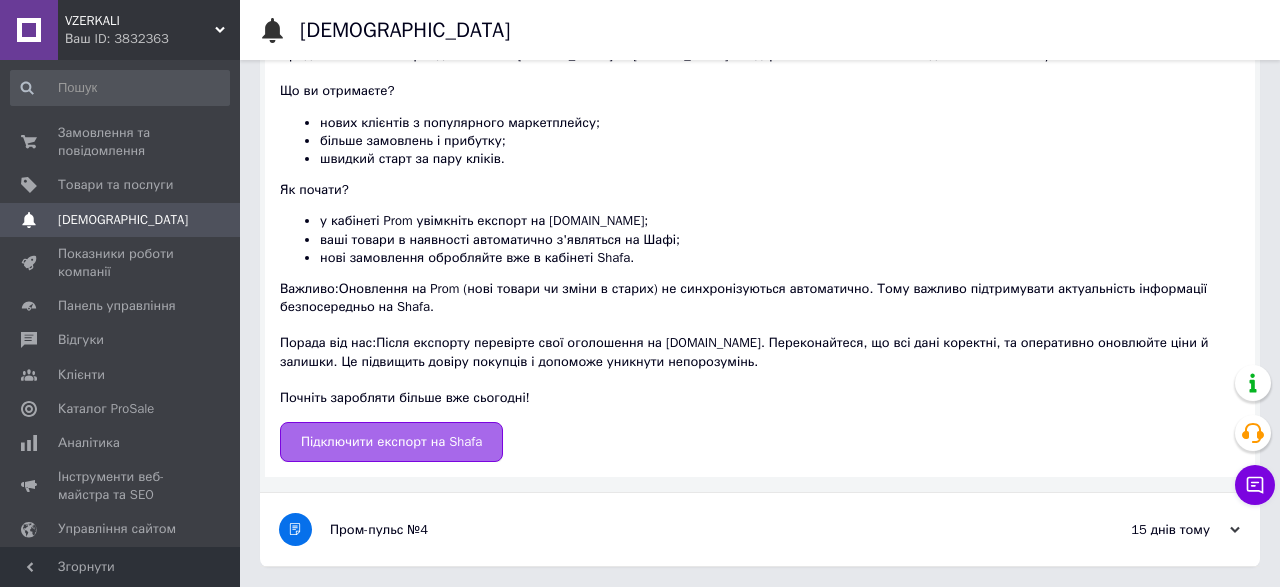 click on "Підключити експорт на Shafa" at bounding box center [391, 442] 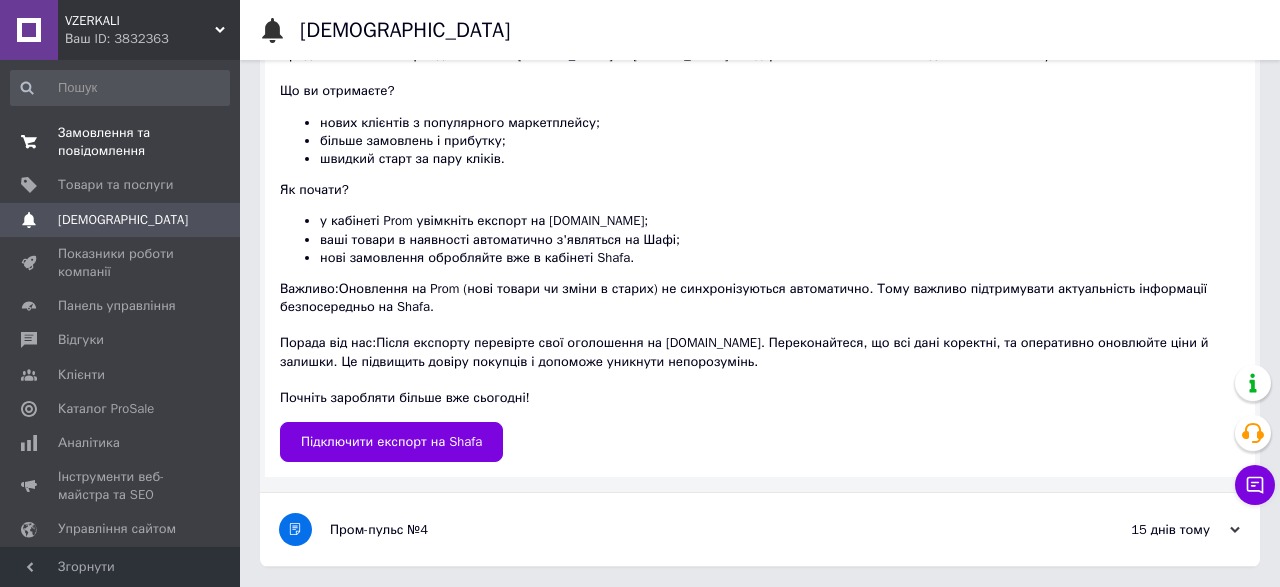 click on "Замовлення та повідомлення" at bounding box center (121, 142) 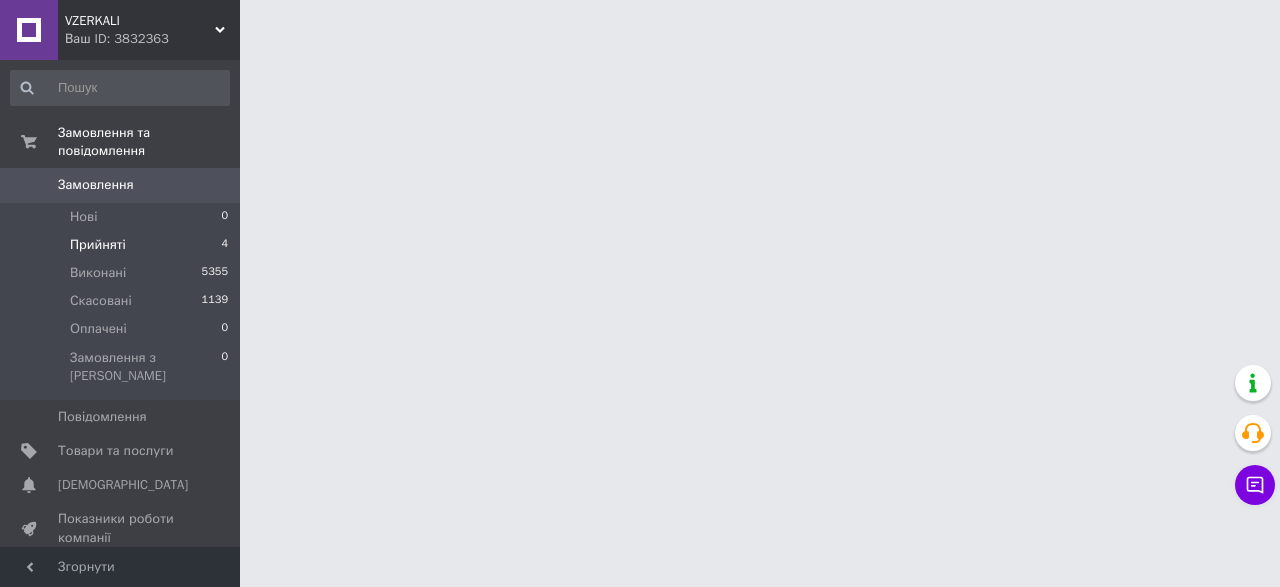 click on "Прийняті" at bounding box center (98, 245) 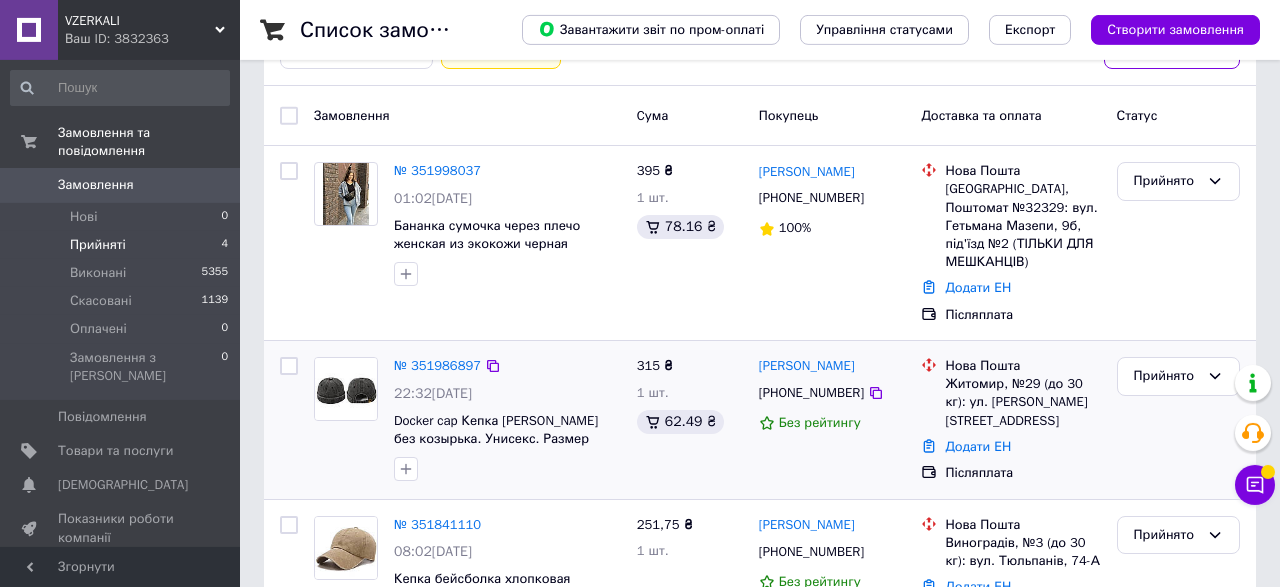 scroll, scrollTop: 208, scrollLeft: 0, axis: vertical 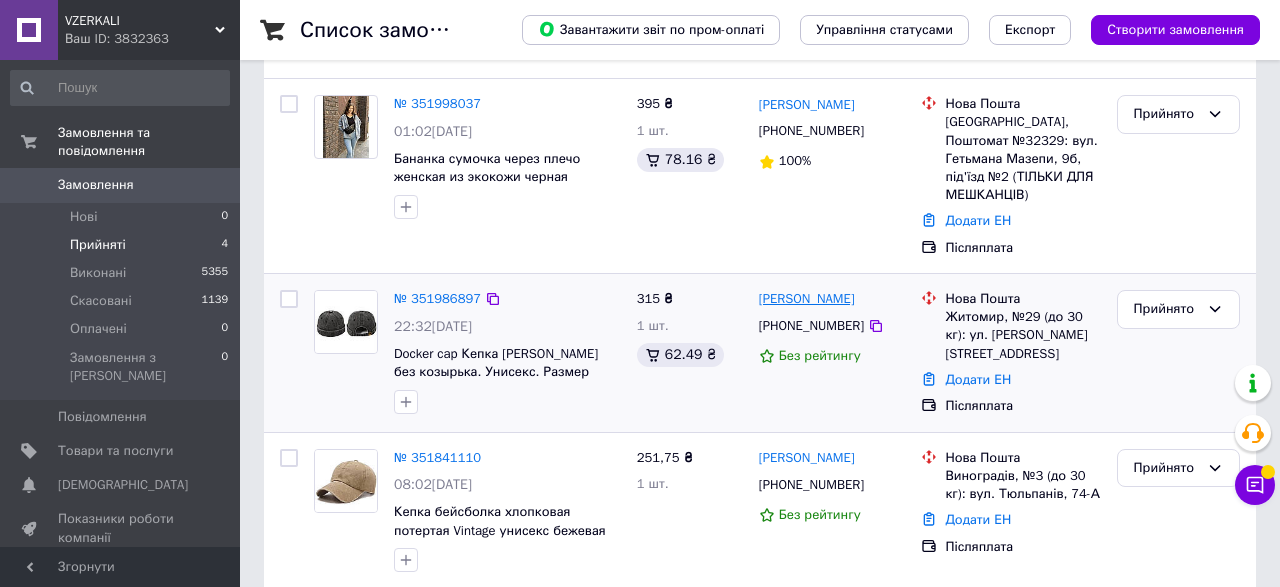 click on "[PERSON_NAME]" at bounding box center (807, 299) 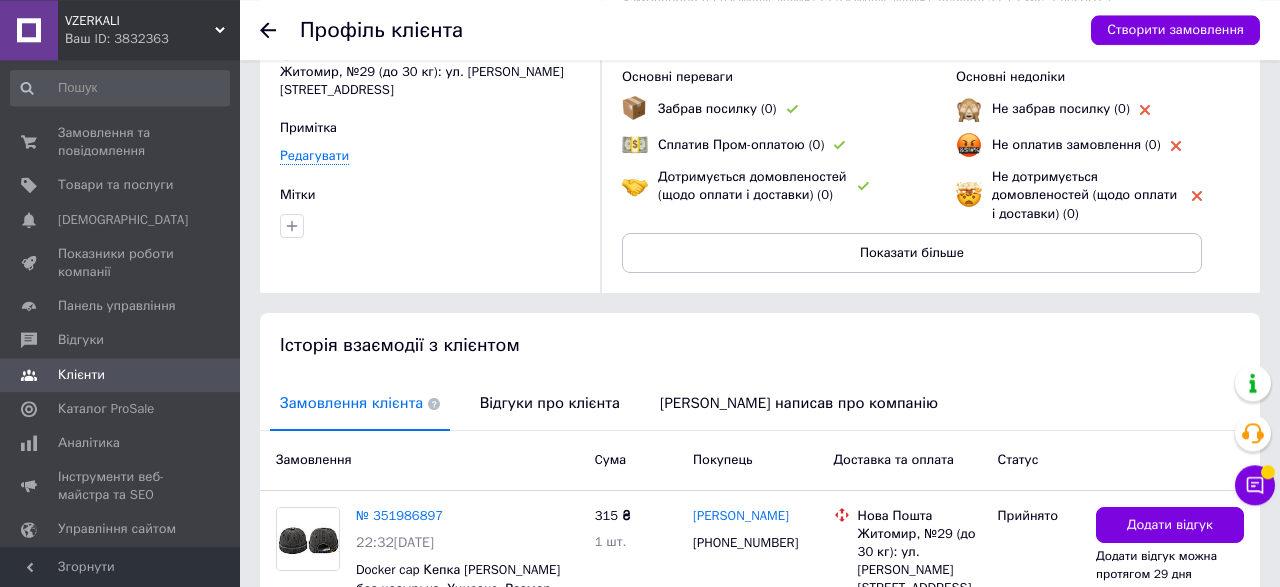 scroll, scrollTop: 208, scrollLeft: 0, axis: vertical 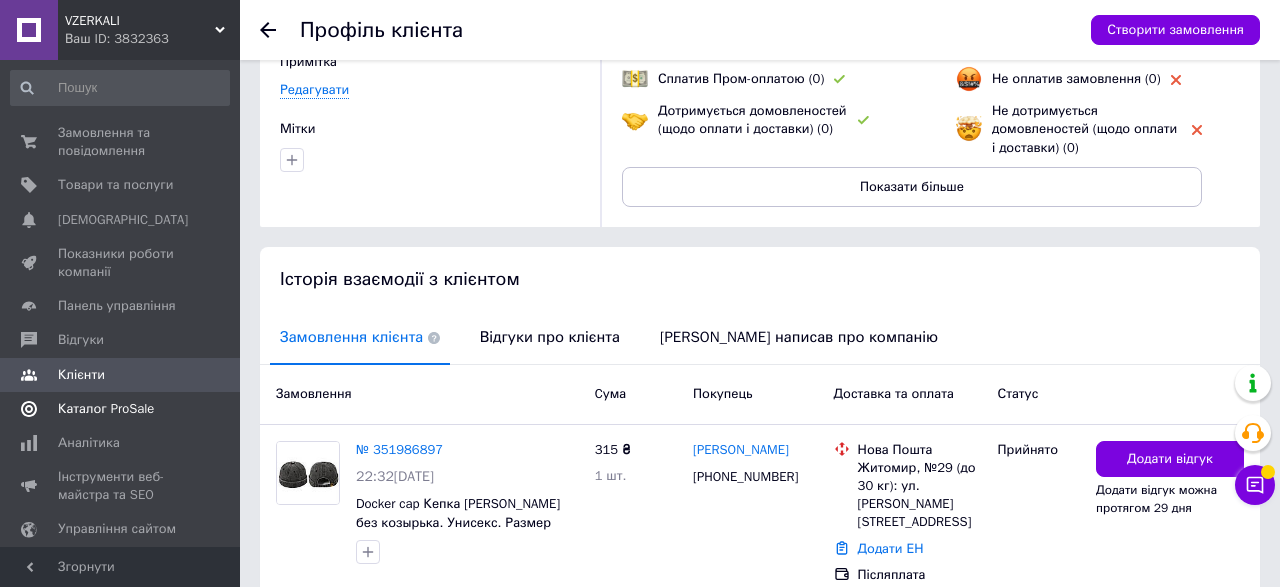 click on "Каталог ProSale" at bounding box center (106, 409) 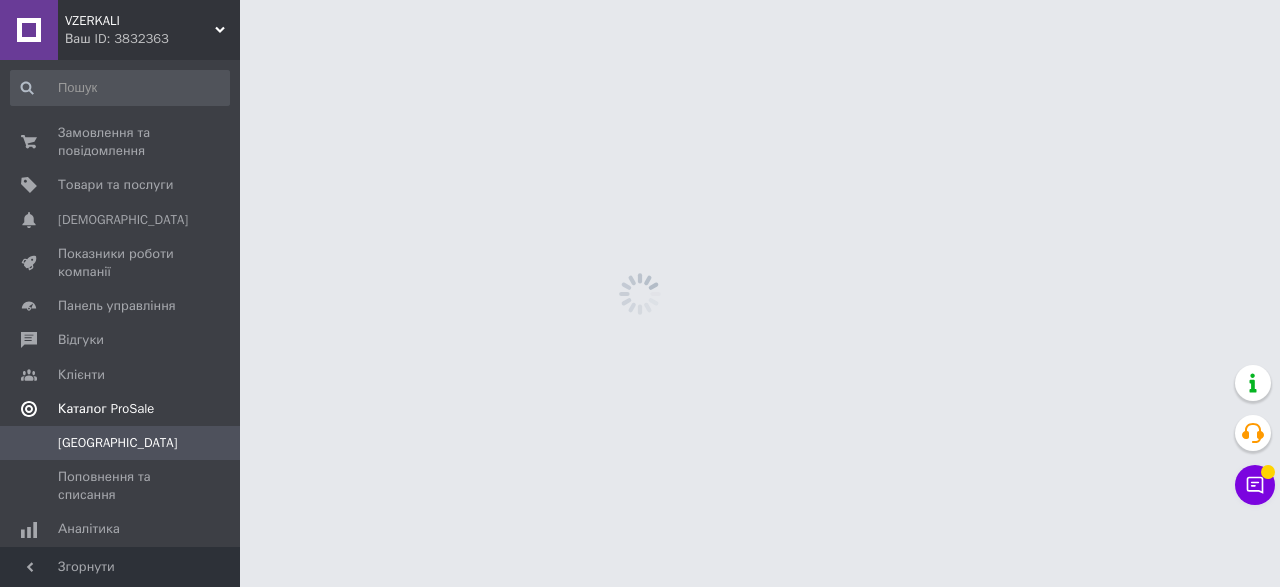 scroll, scrollTop: 0, scrollLeft: 0, axis: both 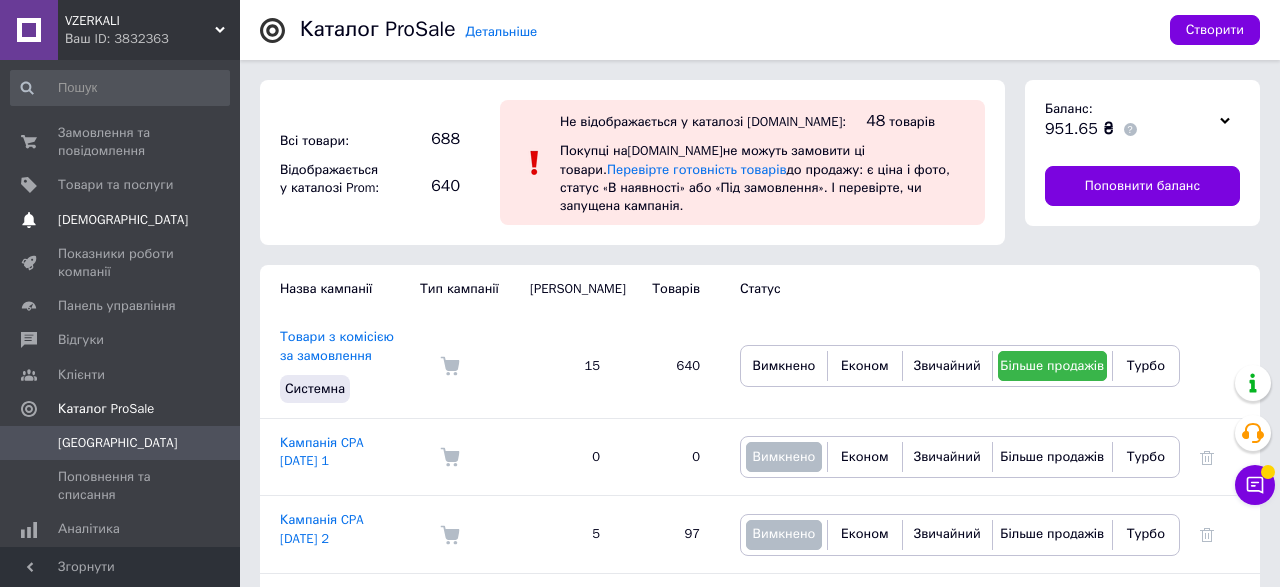 click on "[DEMOGRAPHIC_DATA]" at bounding box center [123, 220] 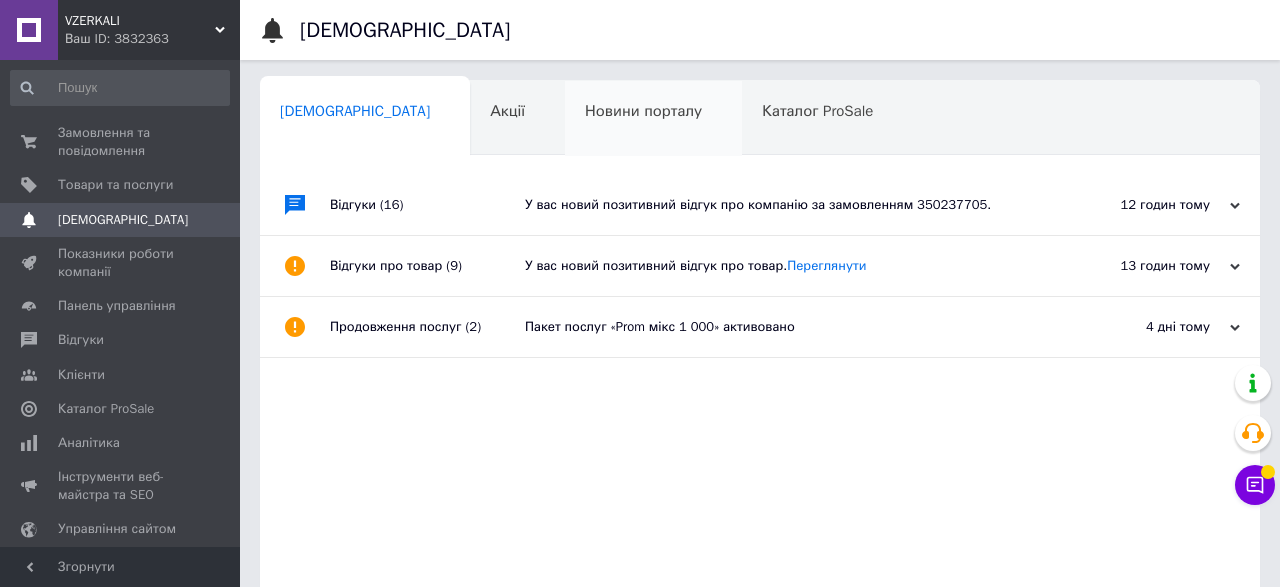 click on "Новини порталу" at bounding box center [643, 111] 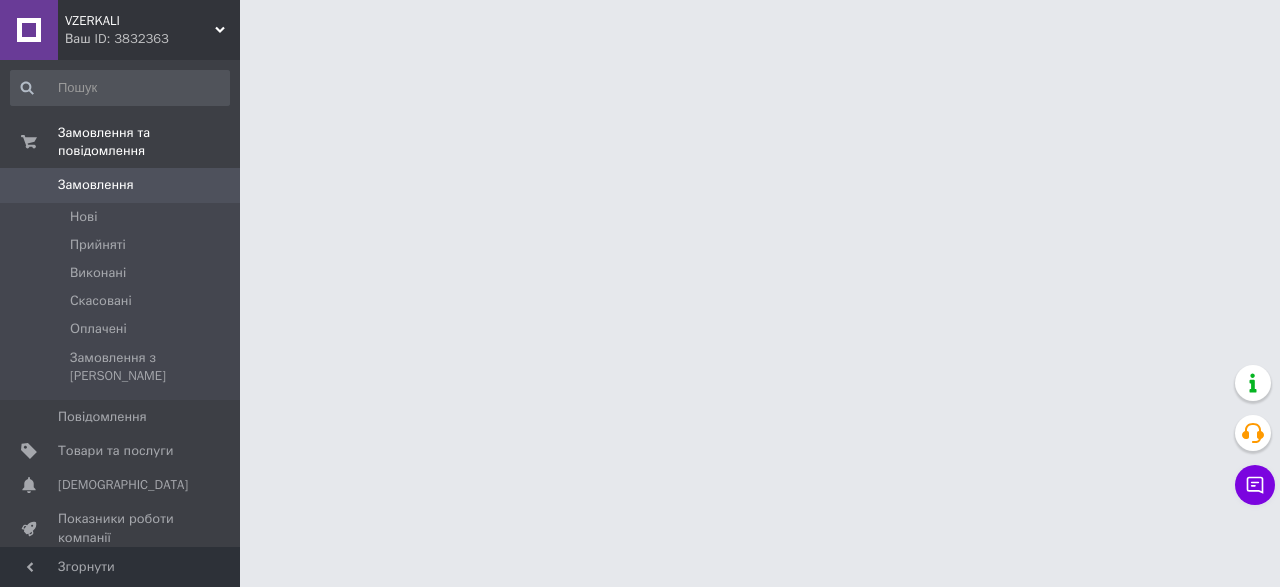 scroll, scrollTop: 0, scrollLeft: 0, axis: both 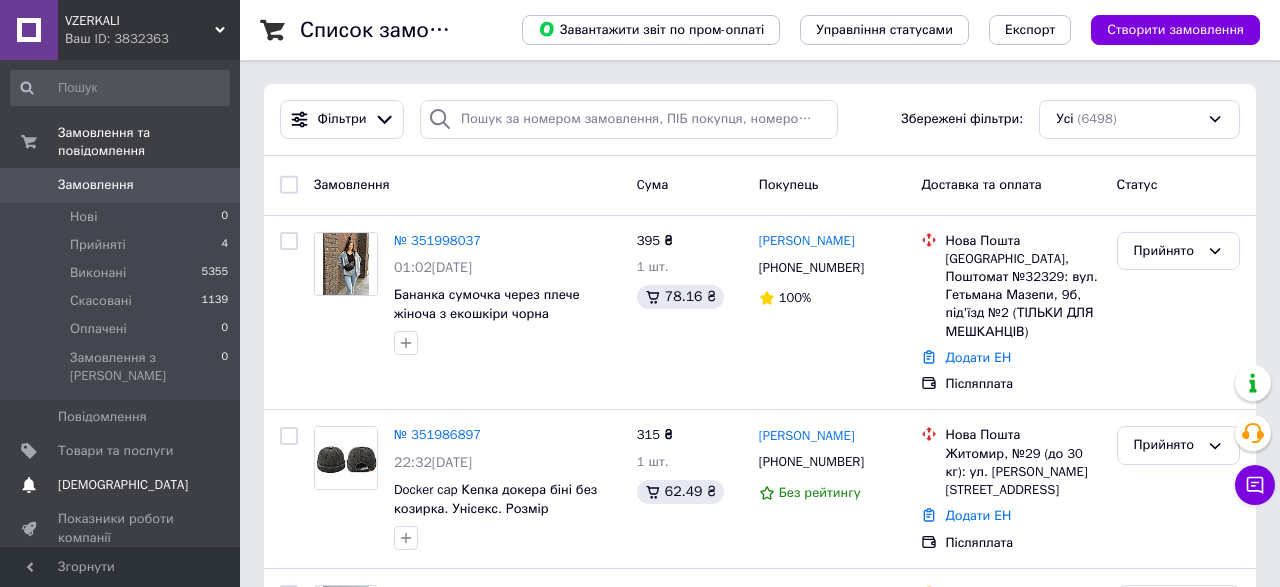 click on "[DEMOGRAPHIC_DATA]" at bounding box center [123, 485] 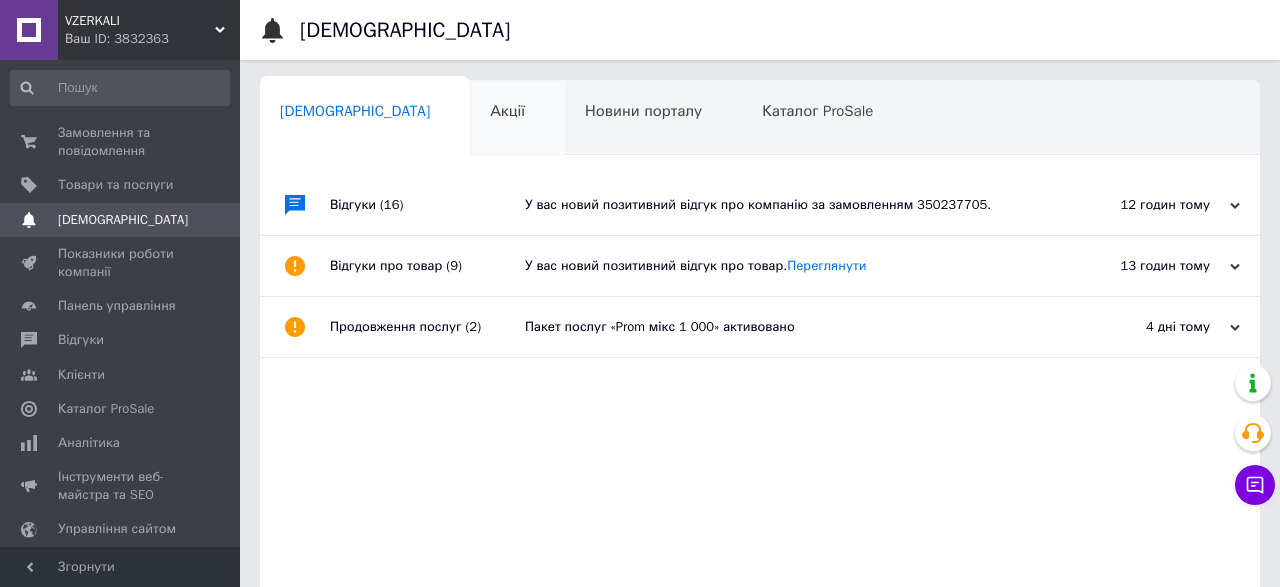 click on "Акції 0" at bounding box center [517, 119] 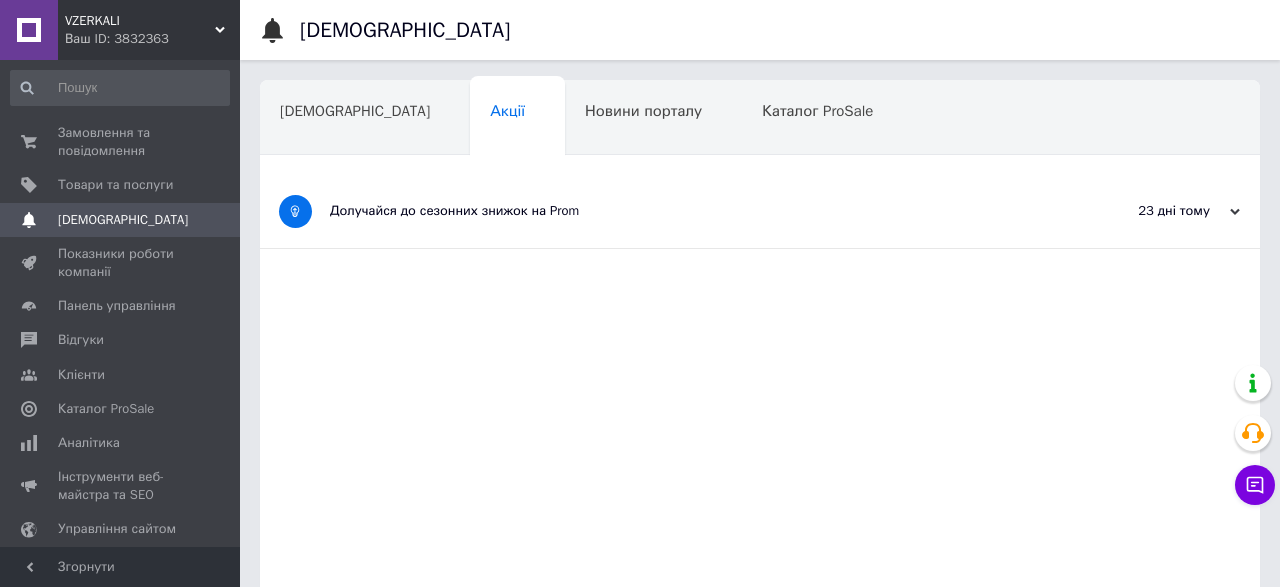 click on "Долучайся до сезонних знижок на Prom" at bounding box center [685, 211] 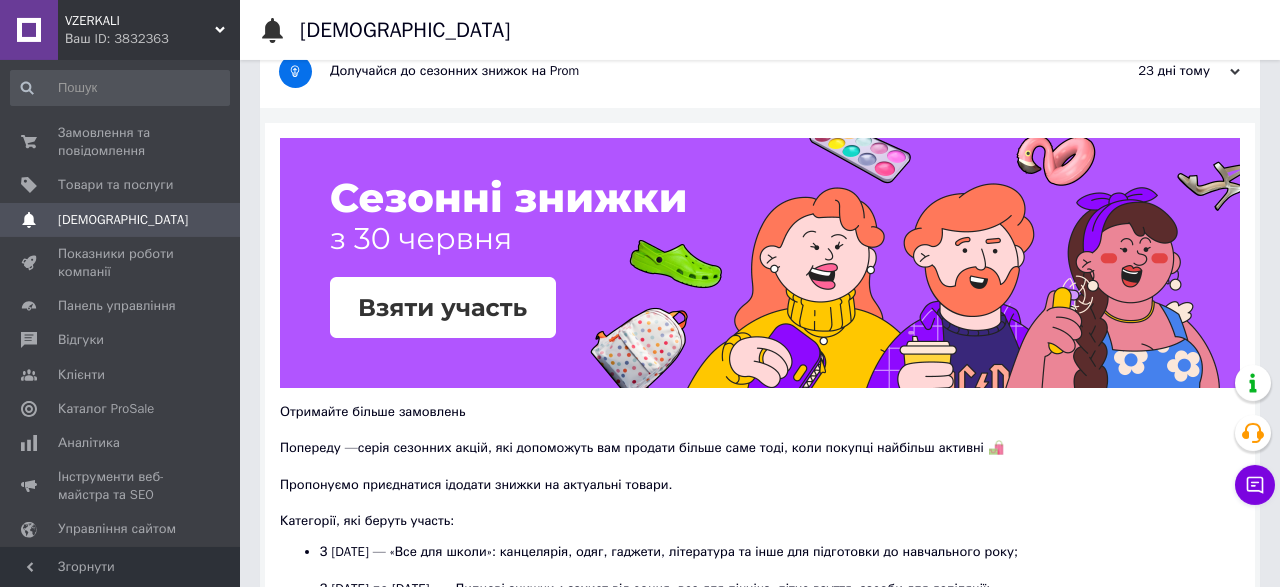 scroll, scrollTop: 104, scrollLeft: 0, axis: vertical 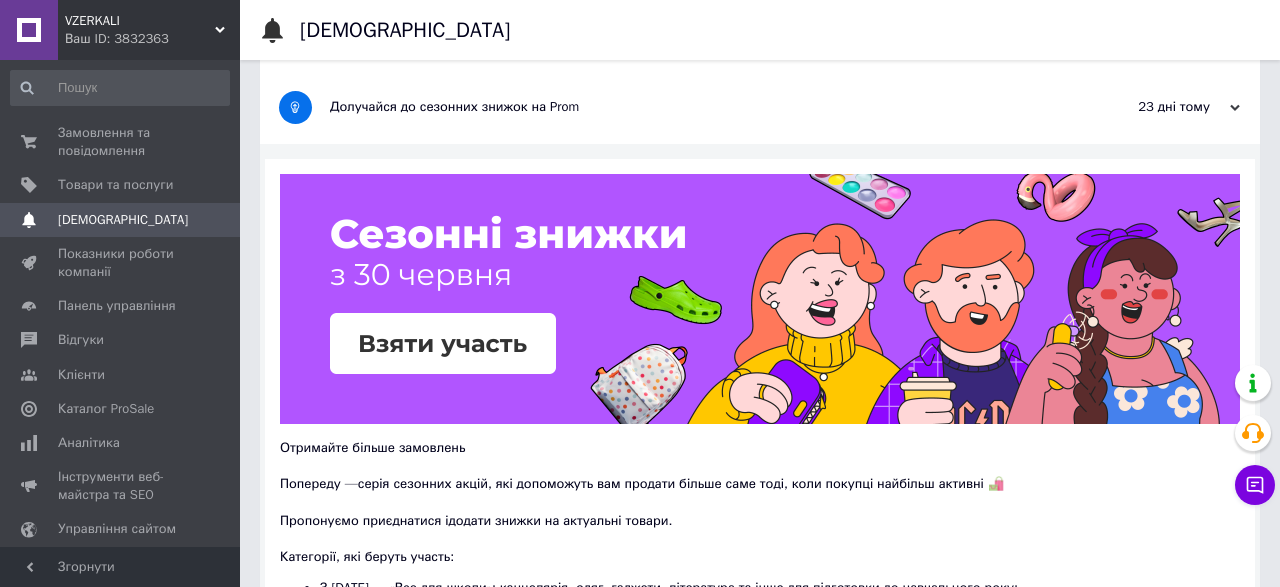 click at bounding box center [760, 299] 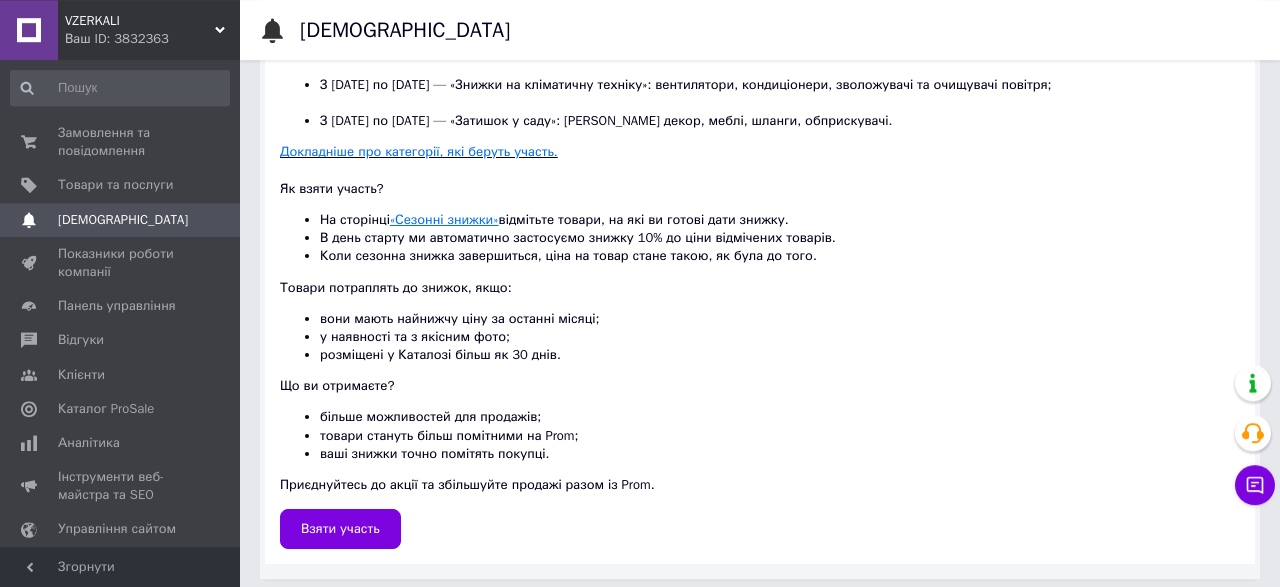 scroll, scrollTop: 769, scrollLeft: 0, axis: vertical 